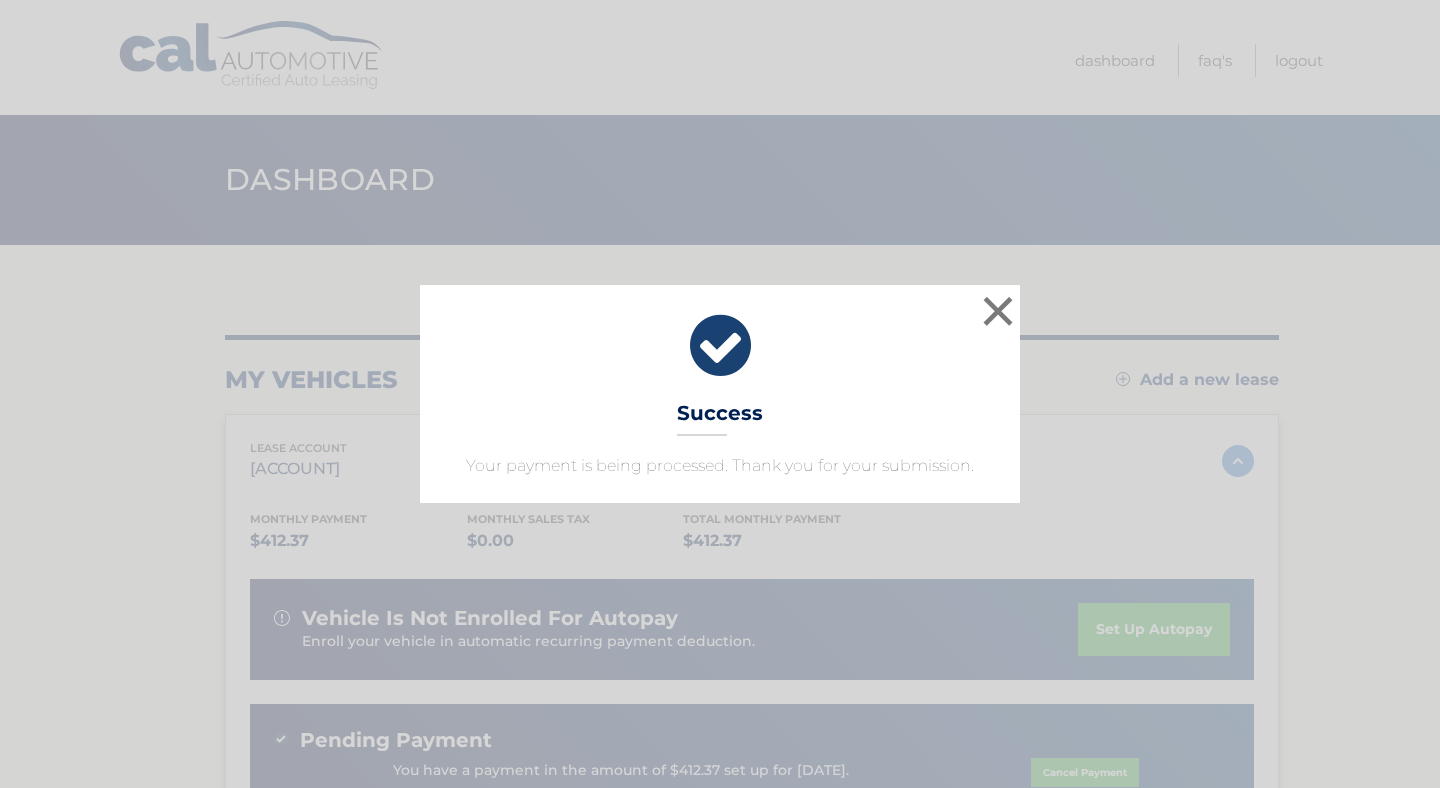 scroll, scrollTop: 0, scrollLeft: 0, axis: both 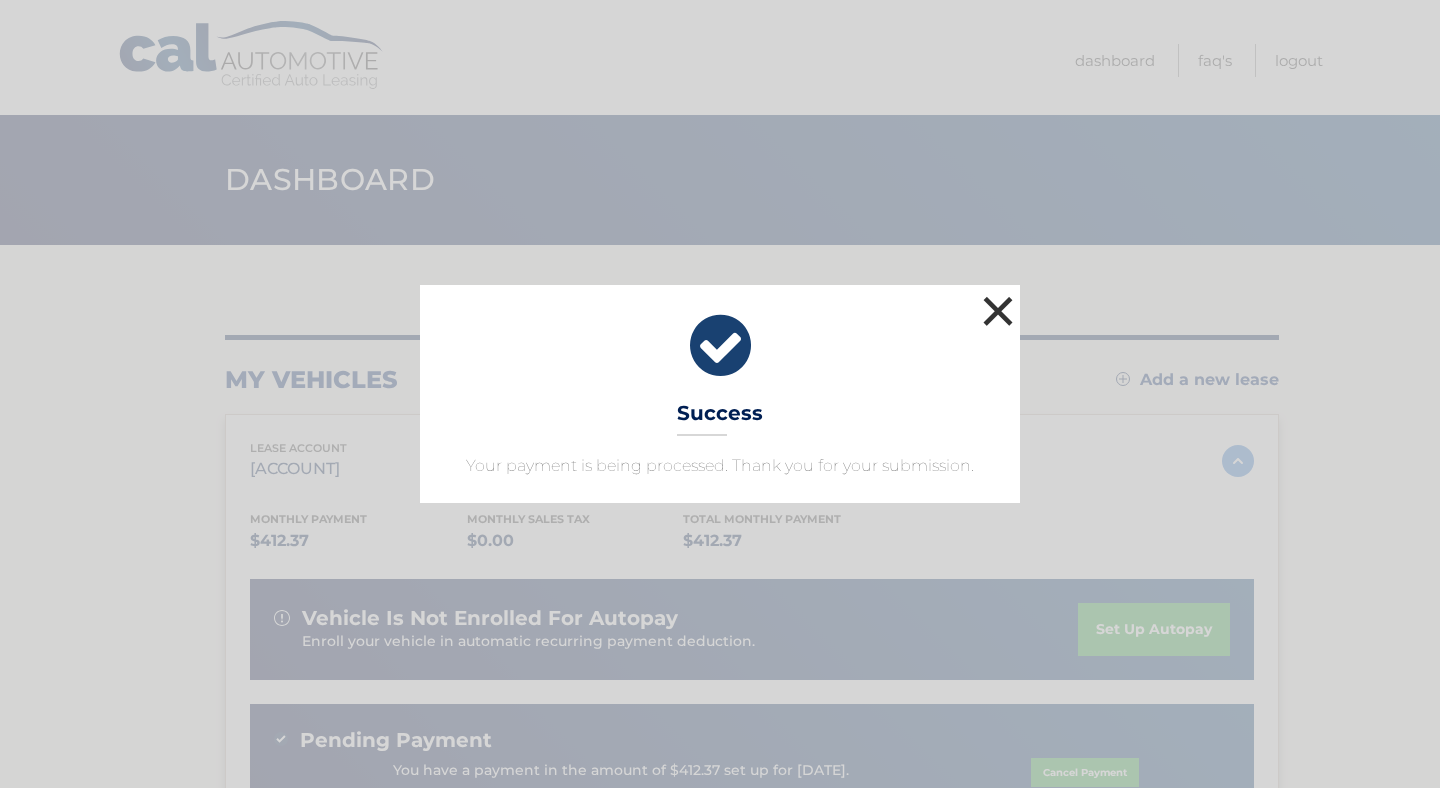 click on "×" at bounding box center [998, 311] 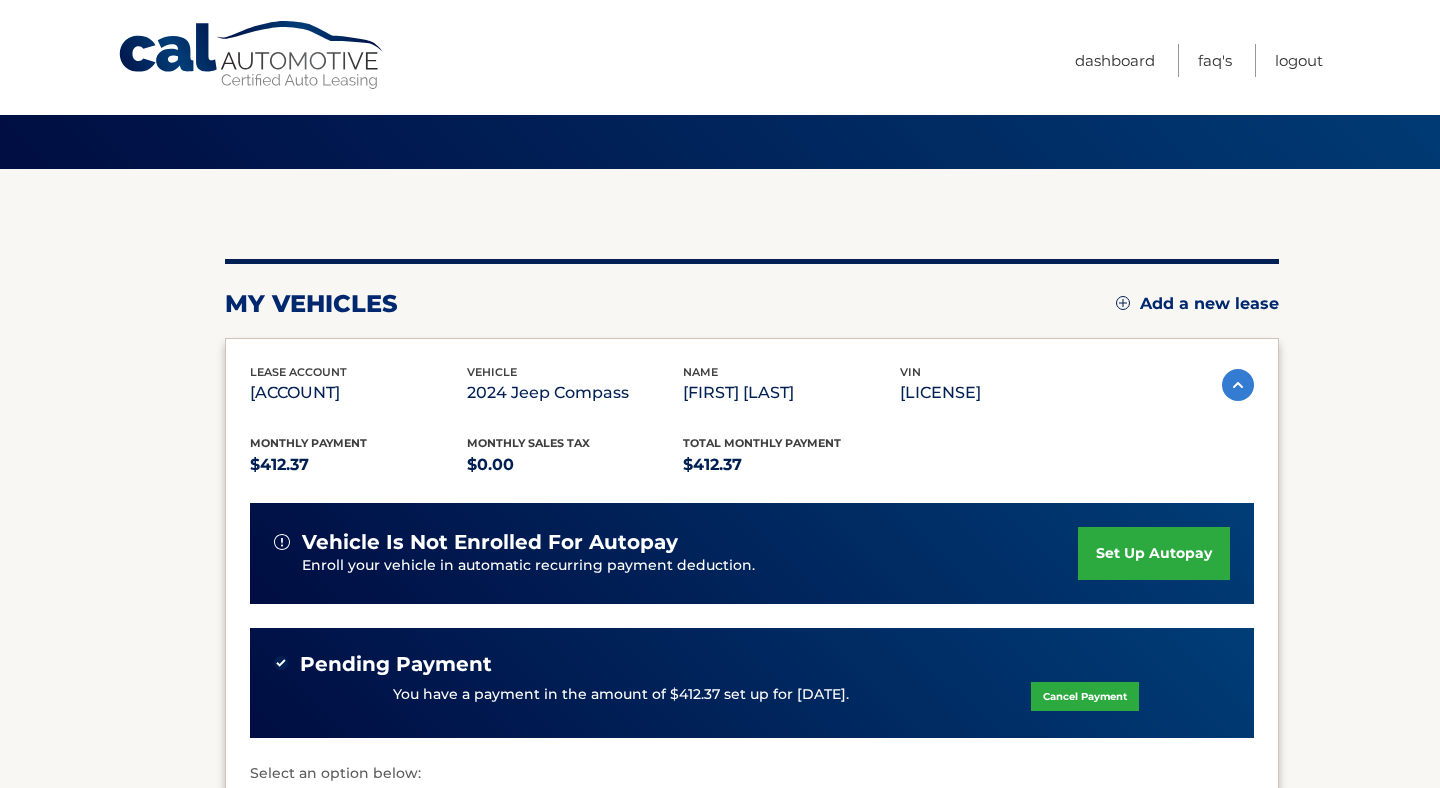 scroll, scrollTop: 0, scrollLeft: 0, axis: both 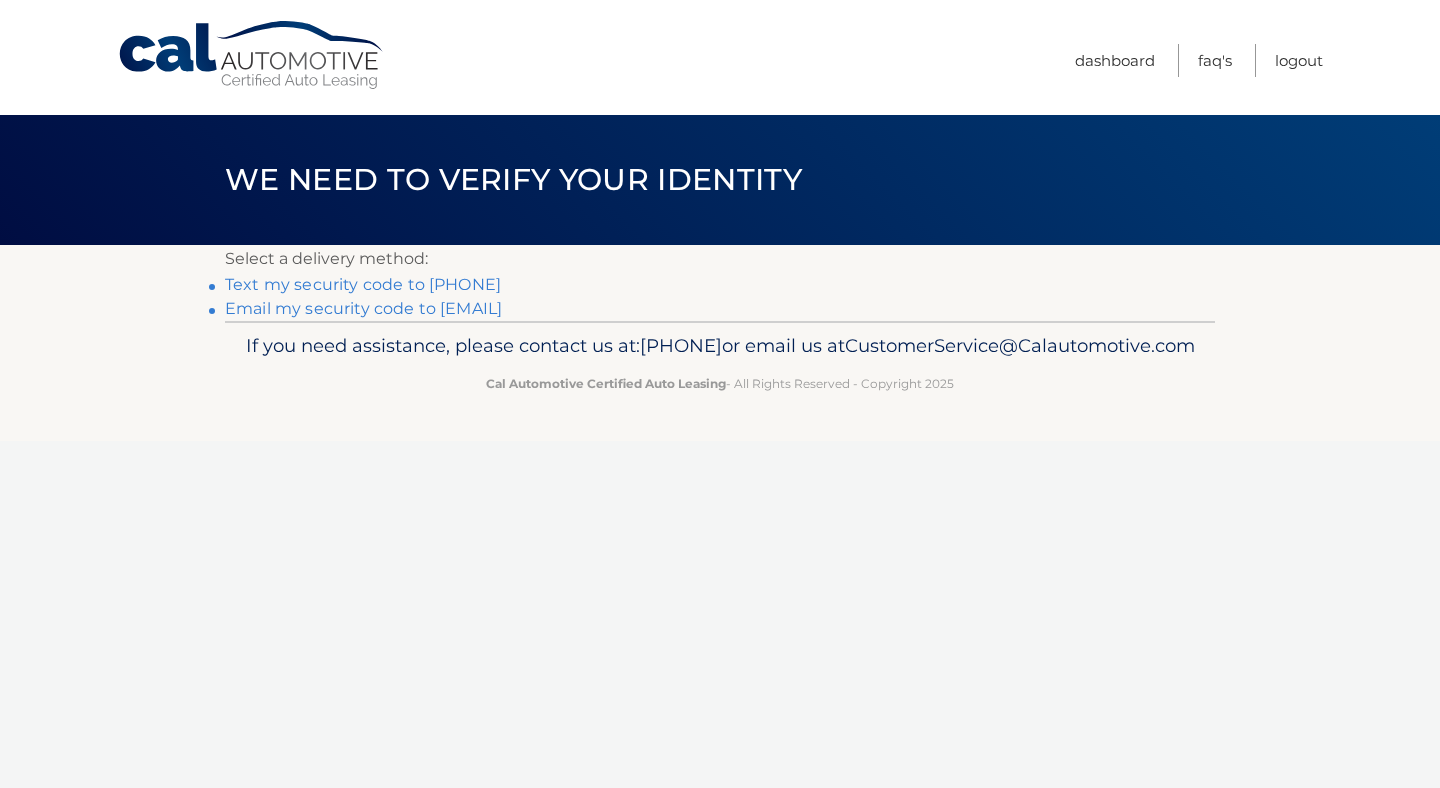 click on "Text my security code to xxx-xxx-4193" at bounding box center [363, 284] 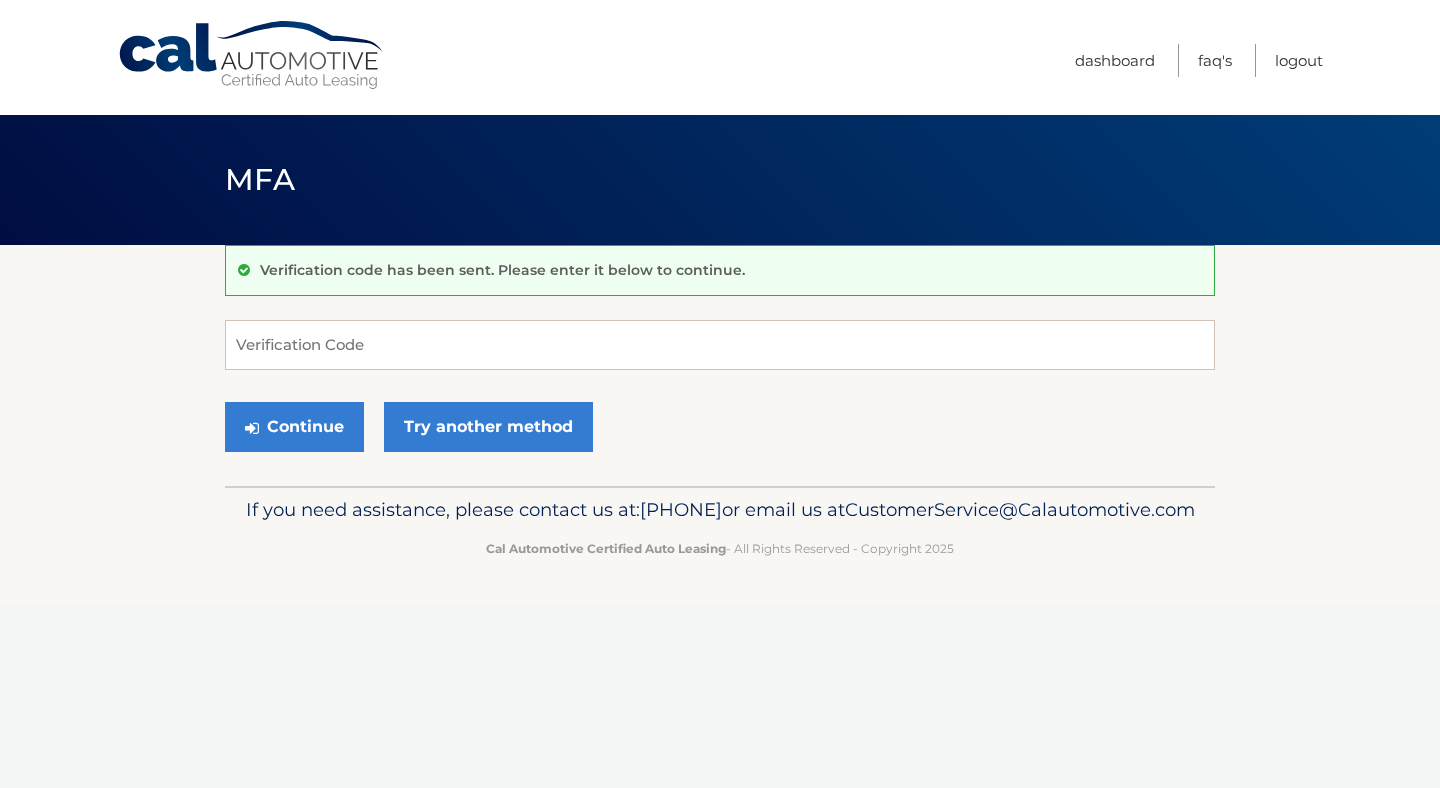 scroll, scrollTop: 0, scrollLeft: 0, axis: both 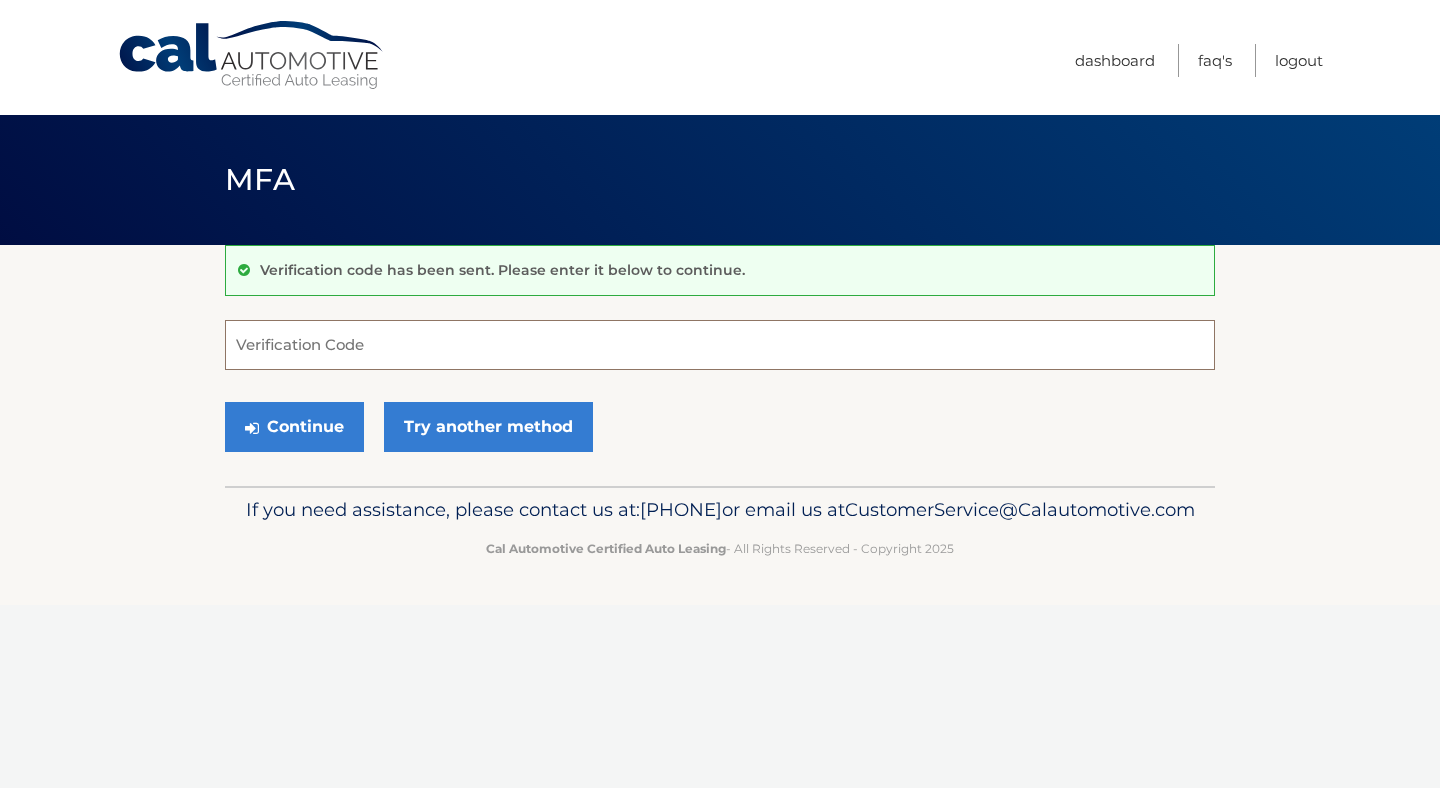 click on "Verification Code" at bounding box center (720, 345) 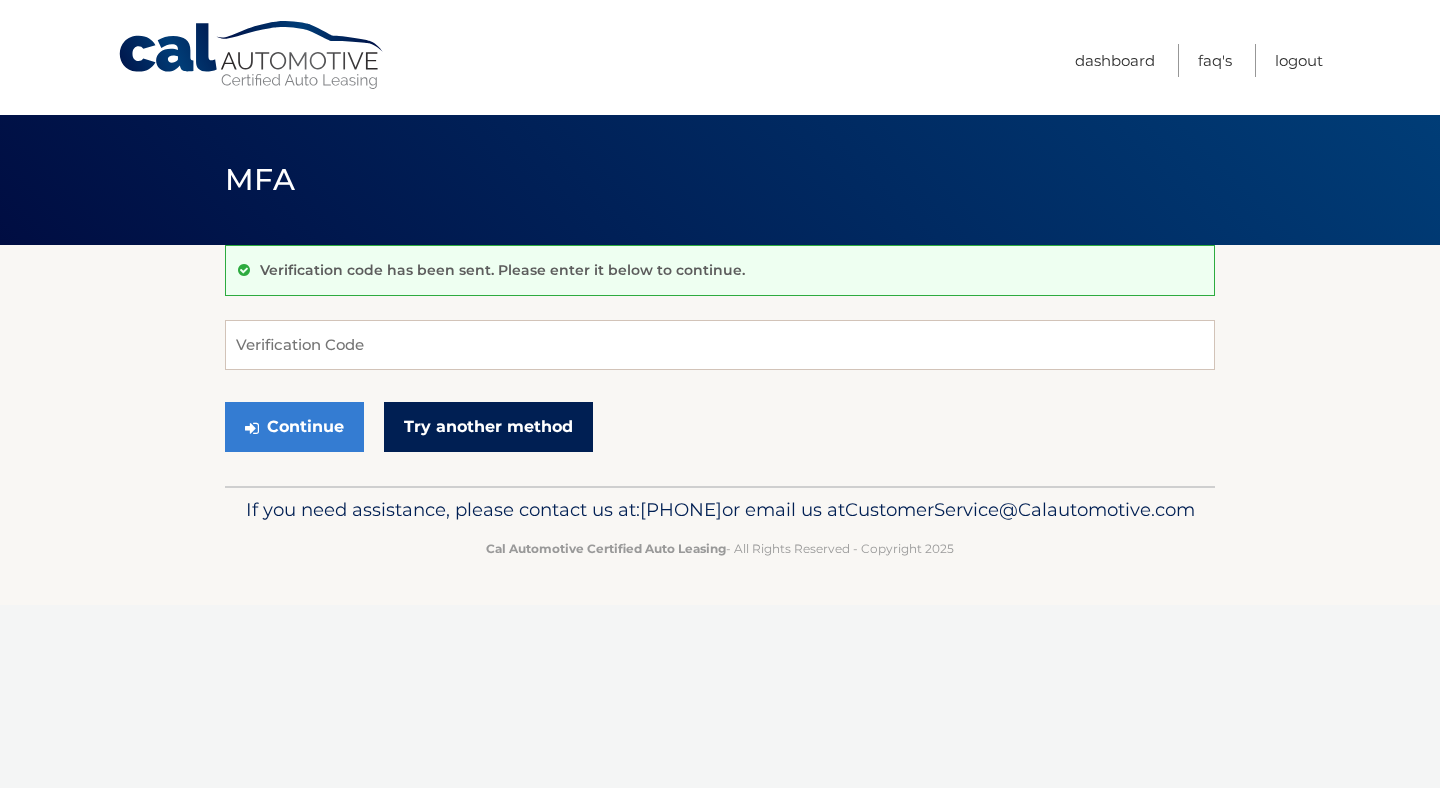 click on "Try another method" at bounding box center (488, 427) 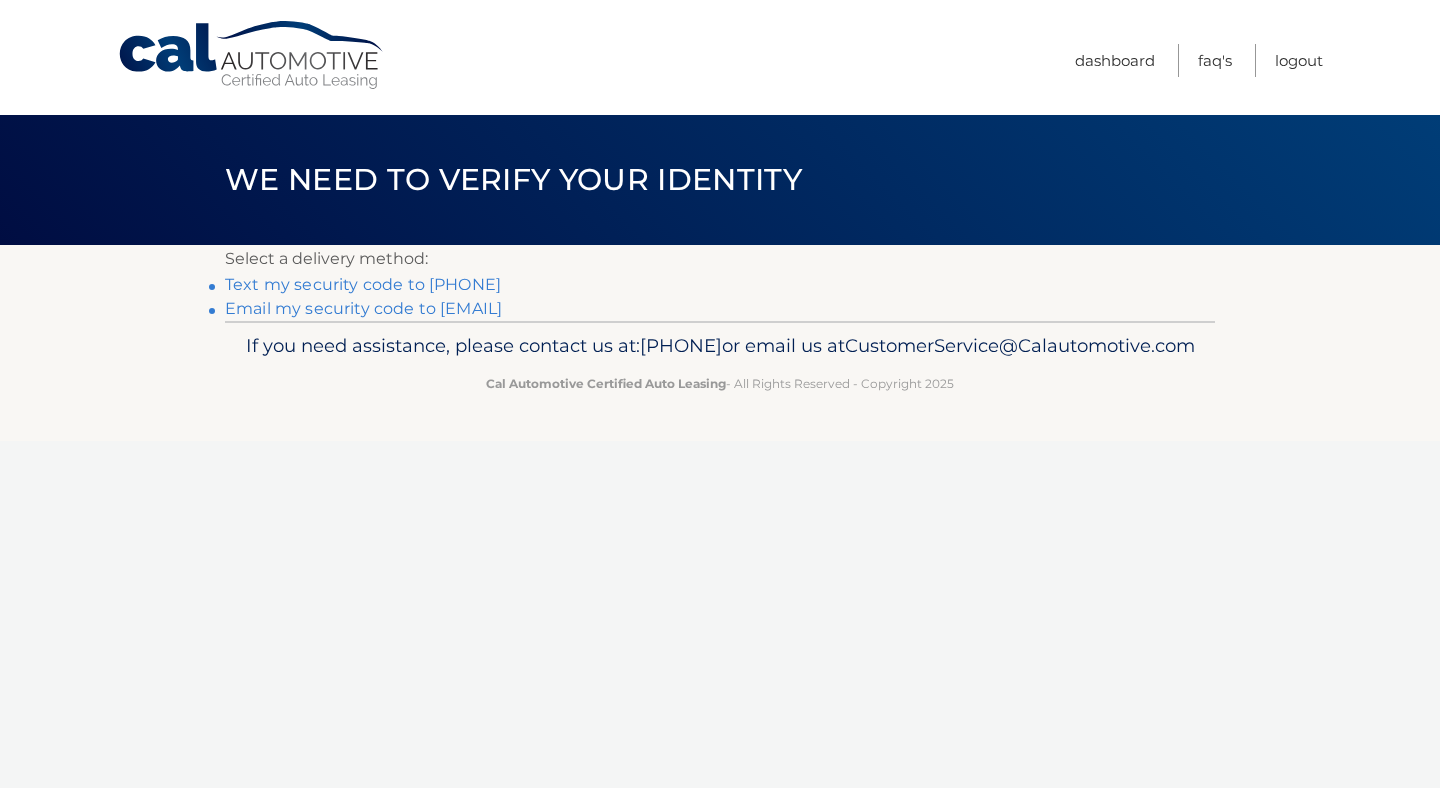scroll, scrollTop: 0, scrollLeft: 0, axis: both 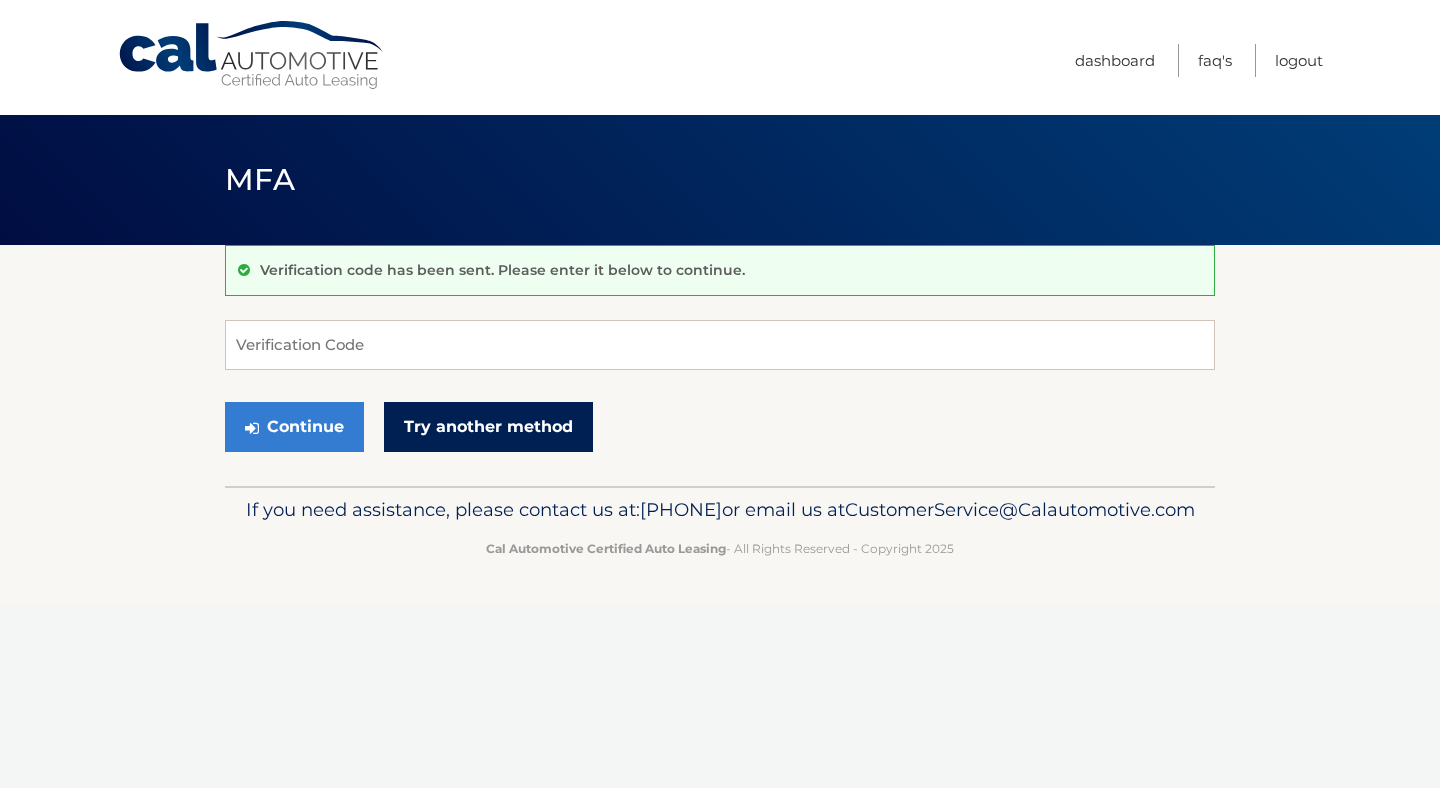 click on "Try another method" at bounding box center [488, 427] 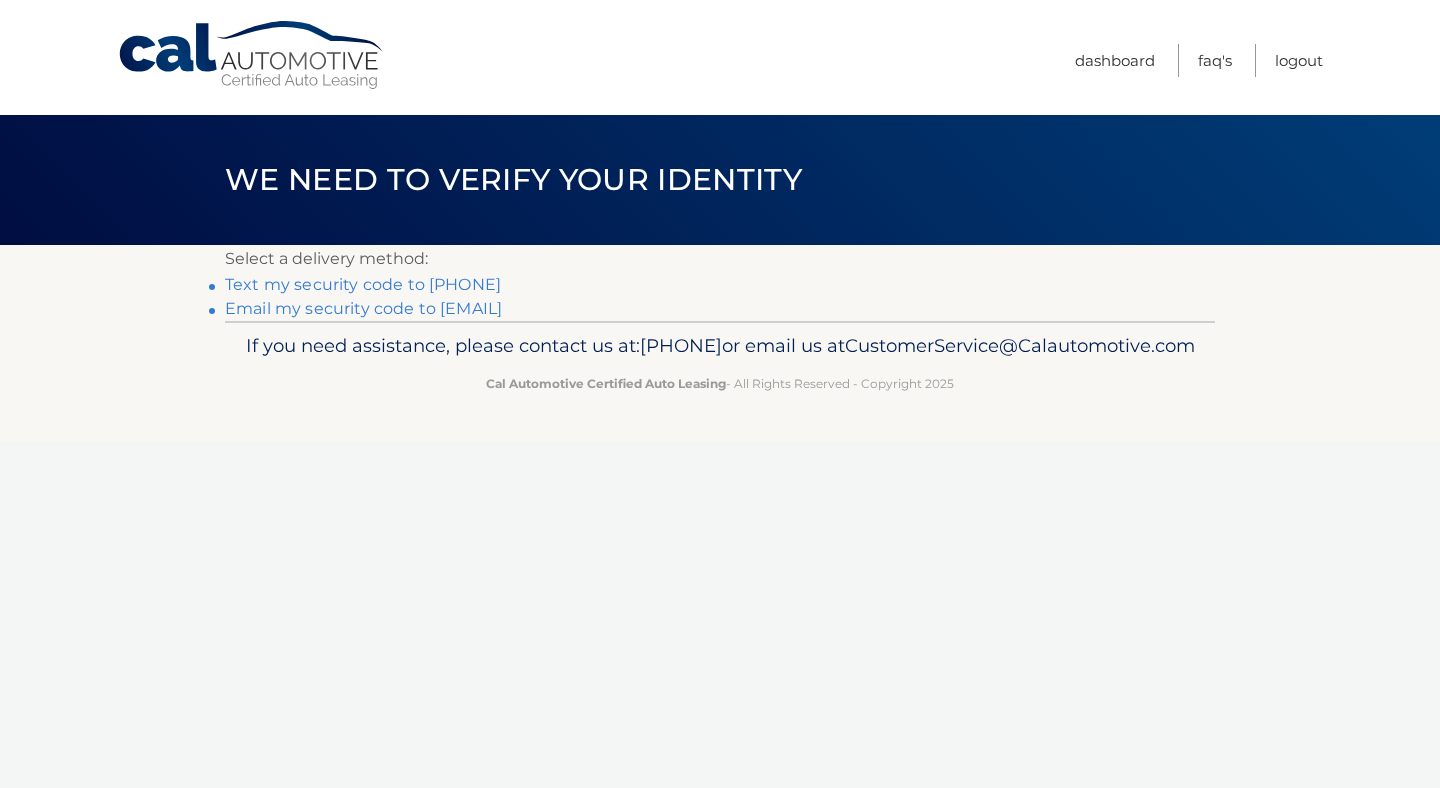 scroll, scrollTop: 0, scrollLeft: 0, axis: both 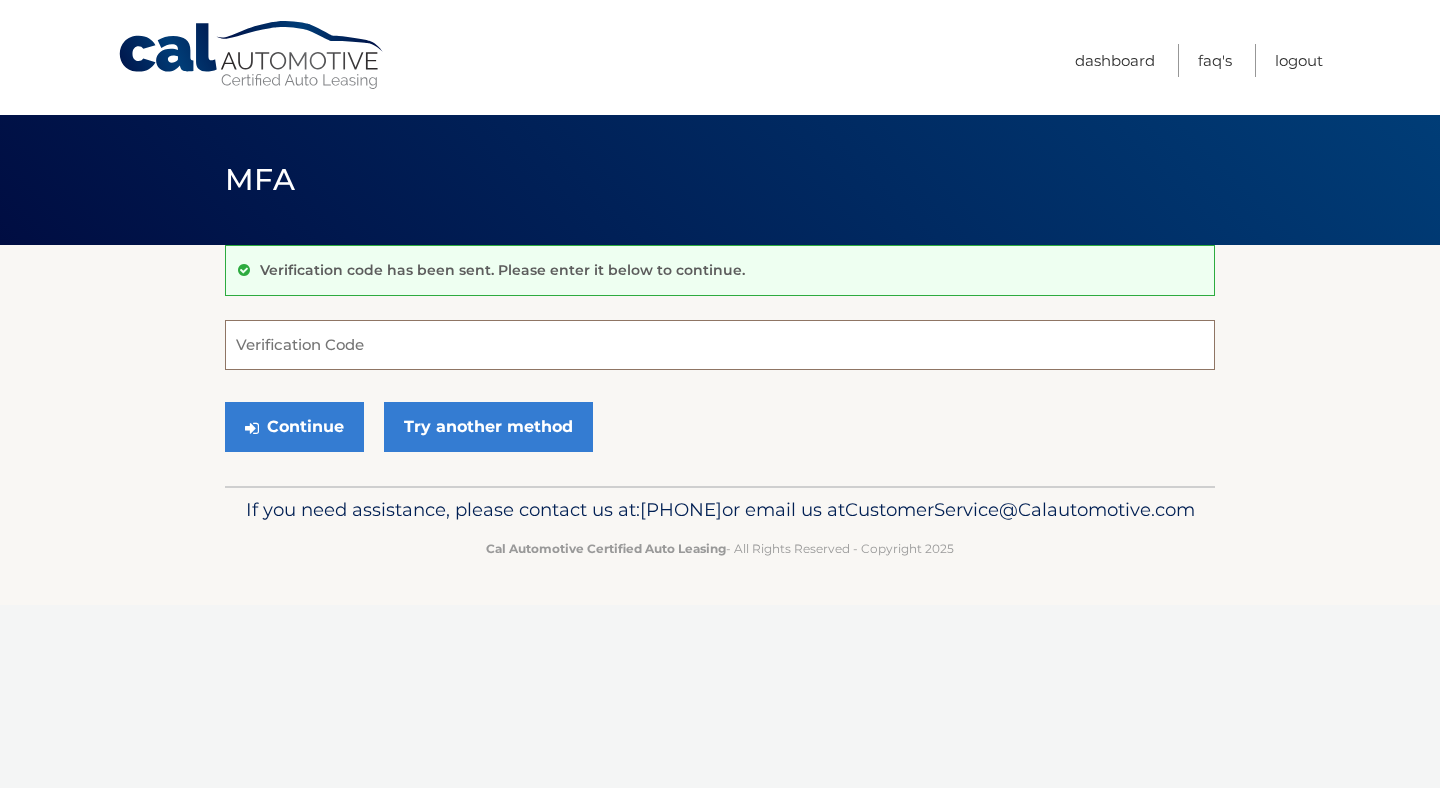 click on "Verification Code" at bounding box center [720, 345] 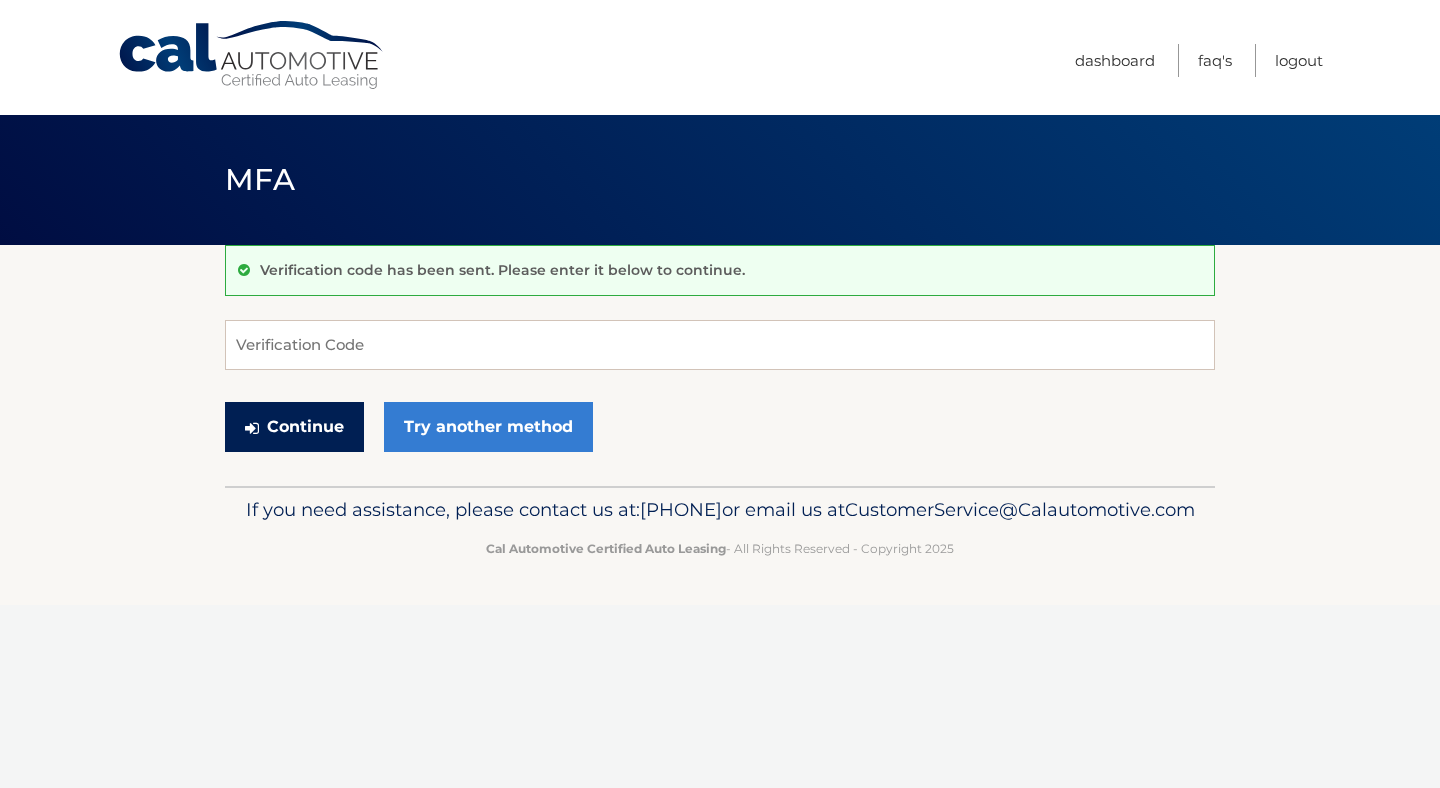 click on "Continue" at bounding box center [294, 427] 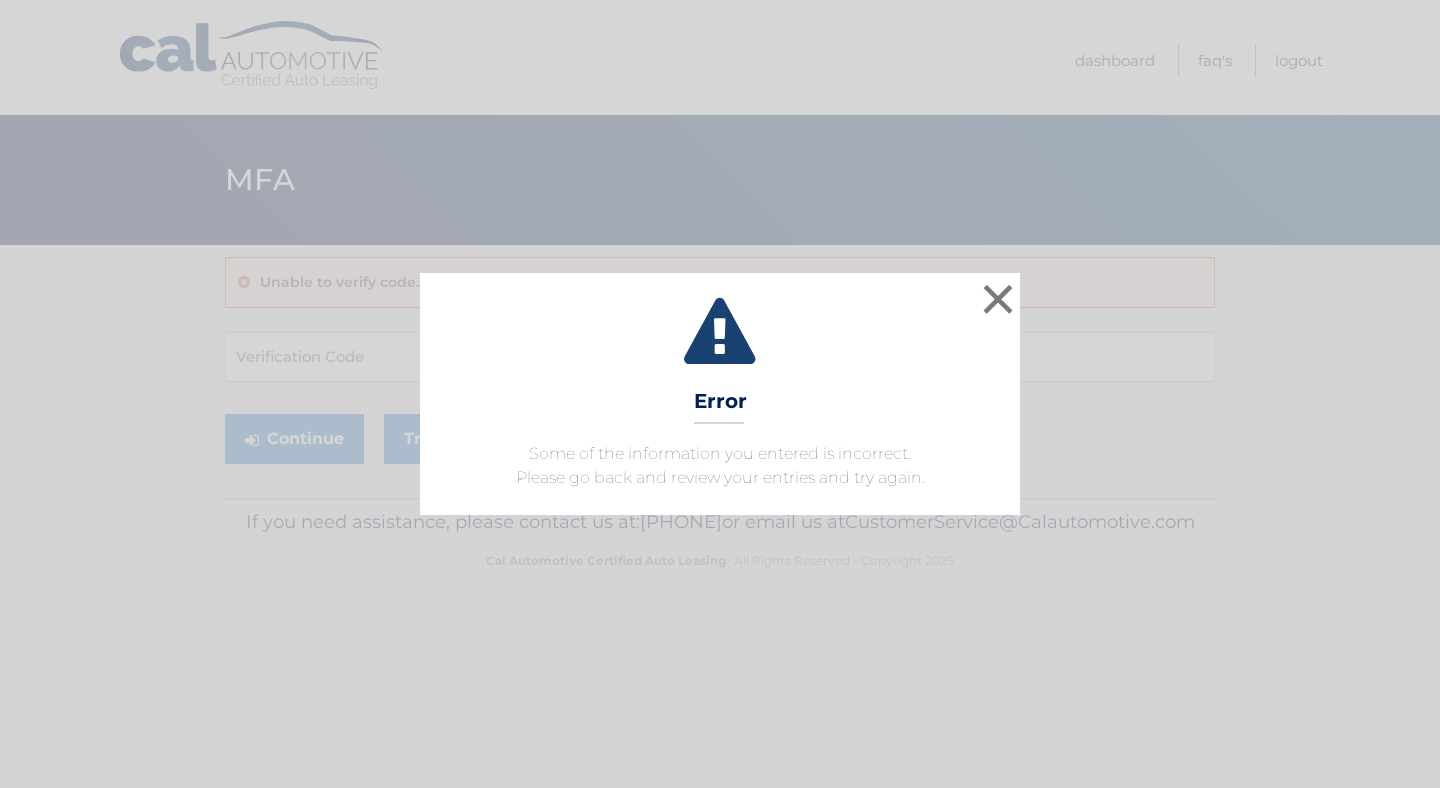 scroll, scrollTop: 0, scrollLeft: 0, axis: both 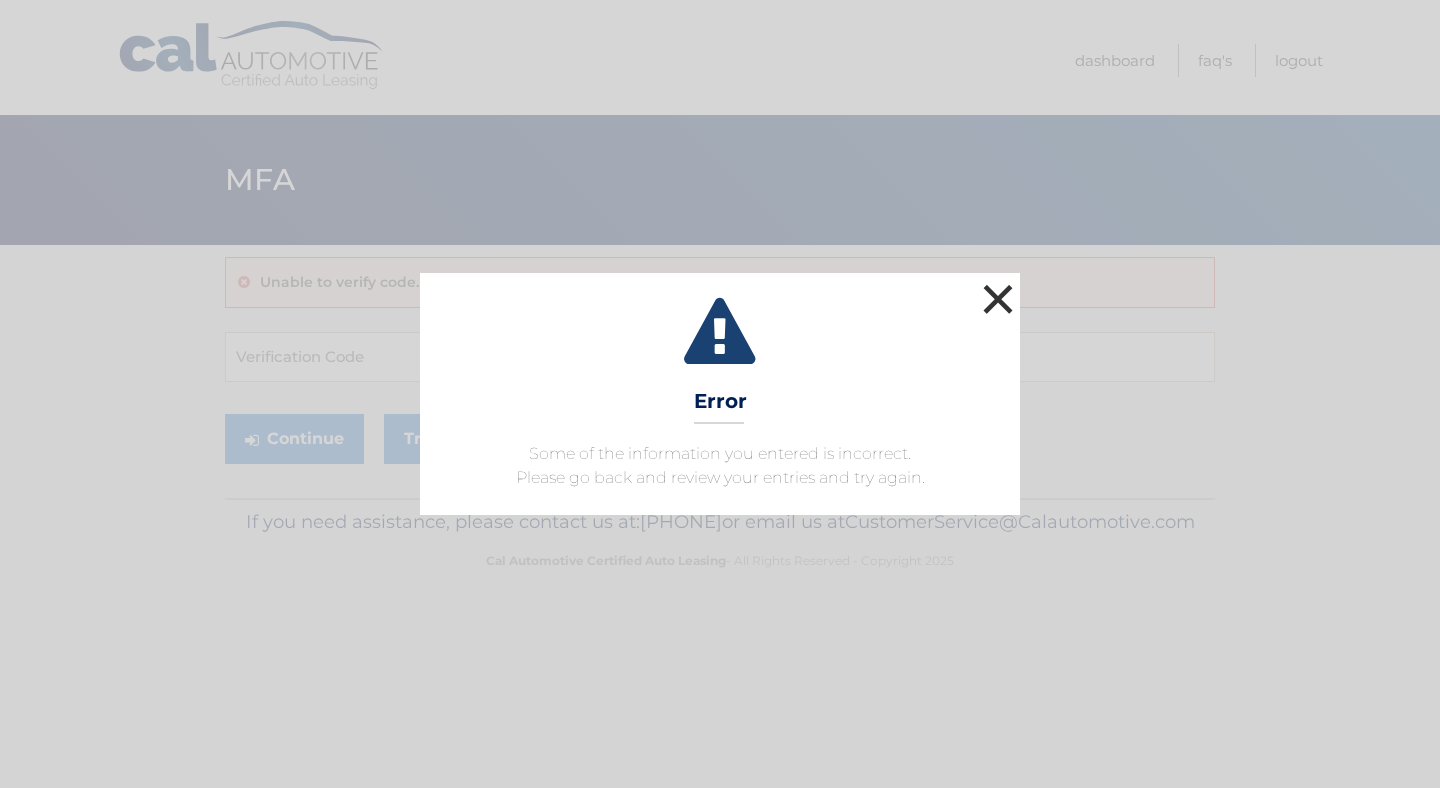 click on "×" at bounding box center (998, 299) 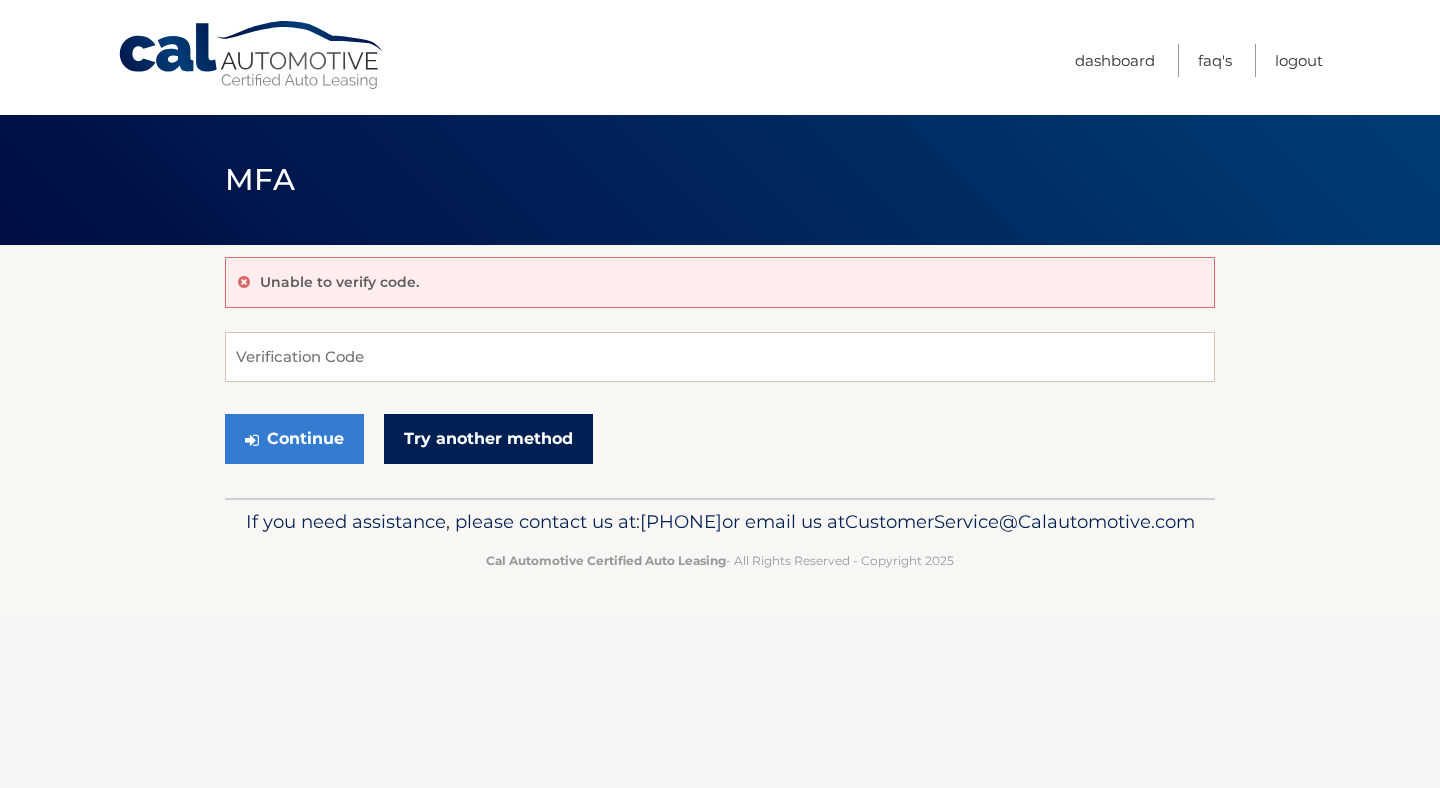 click on "Try another method" at bounding box center (488, 439) 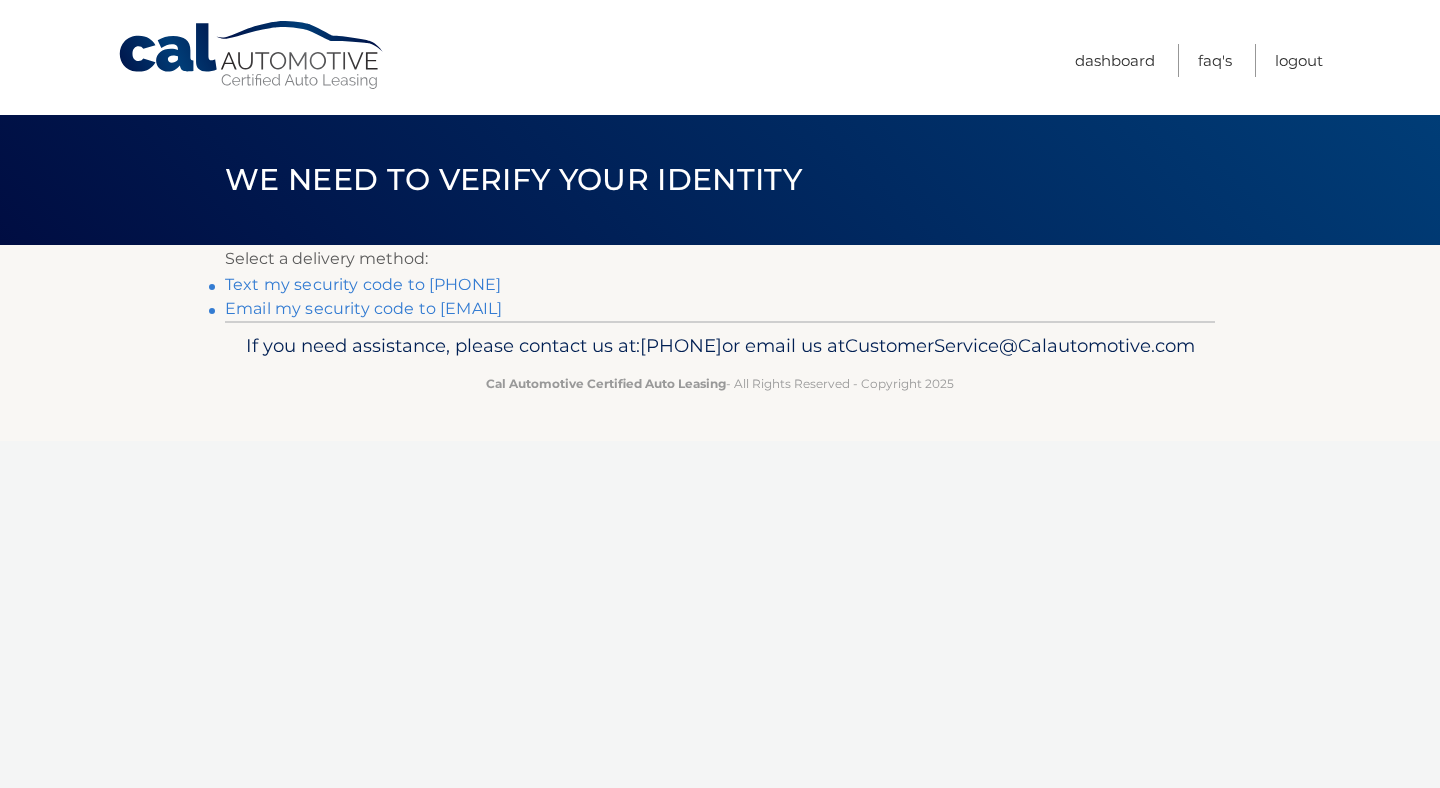 scroll, scrollTop: 0, scrollLeft: 0, axis: both 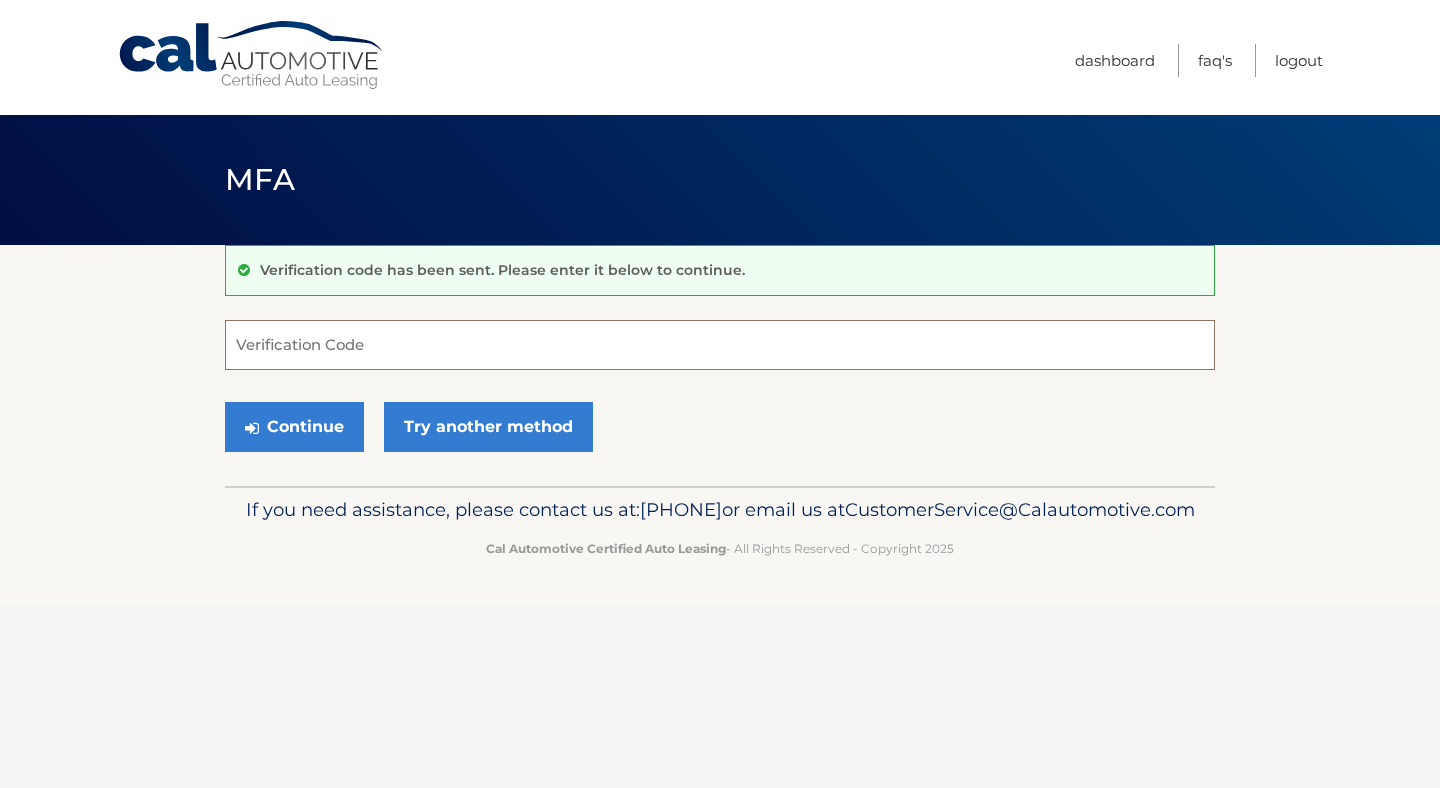 click on "Verification Code" at bounding box center [720, 345] 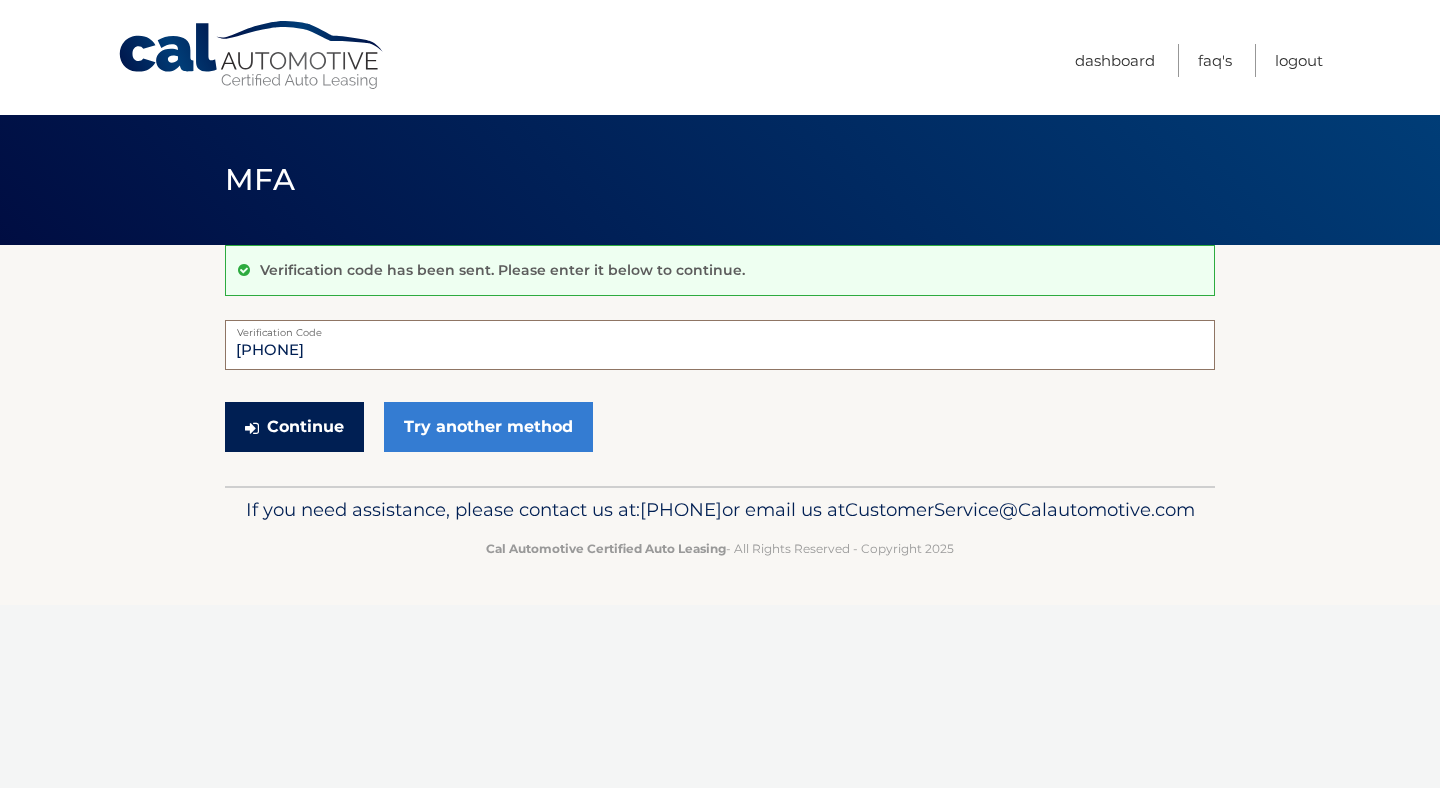 type on "468105" 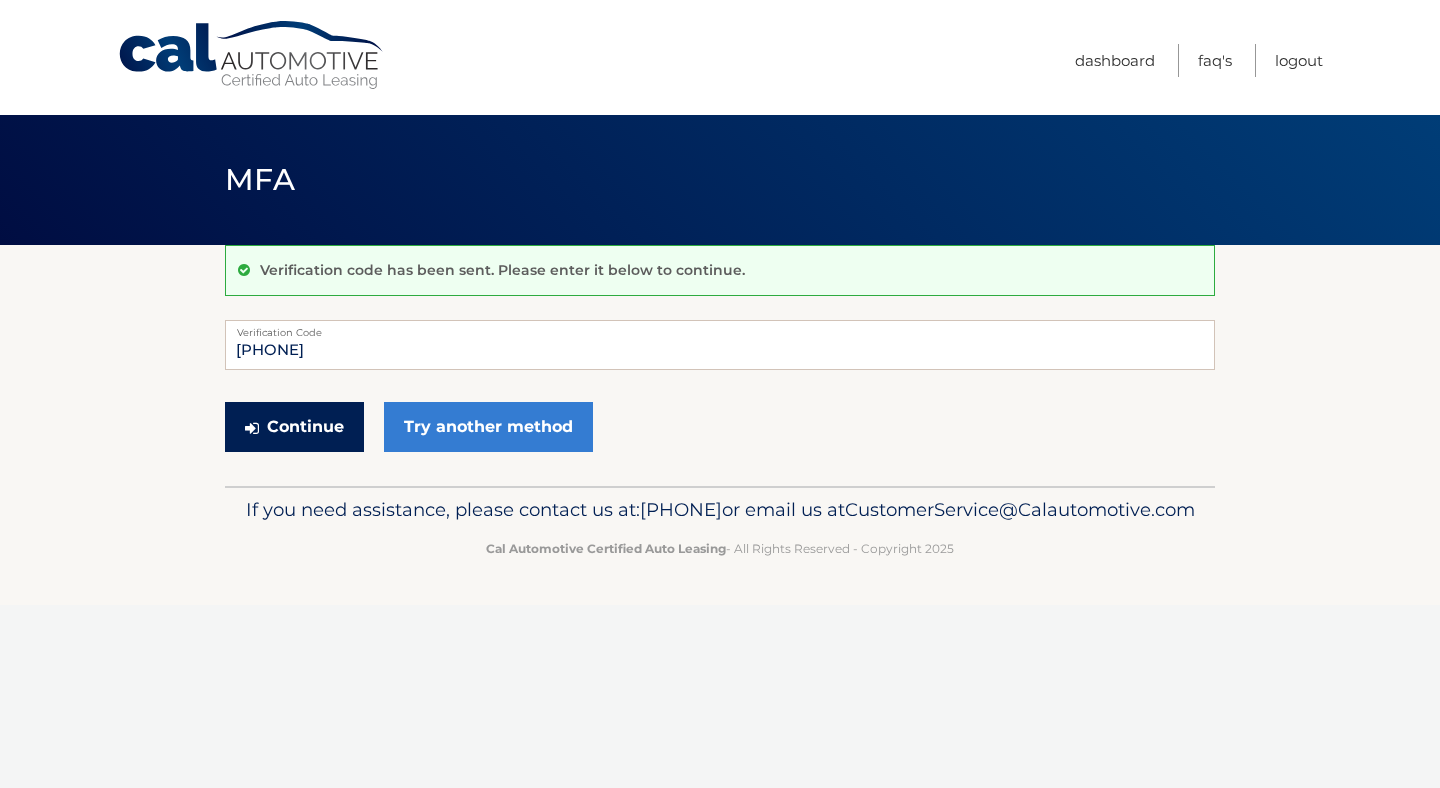 click on "Continue" at bounding box center [294, 427] 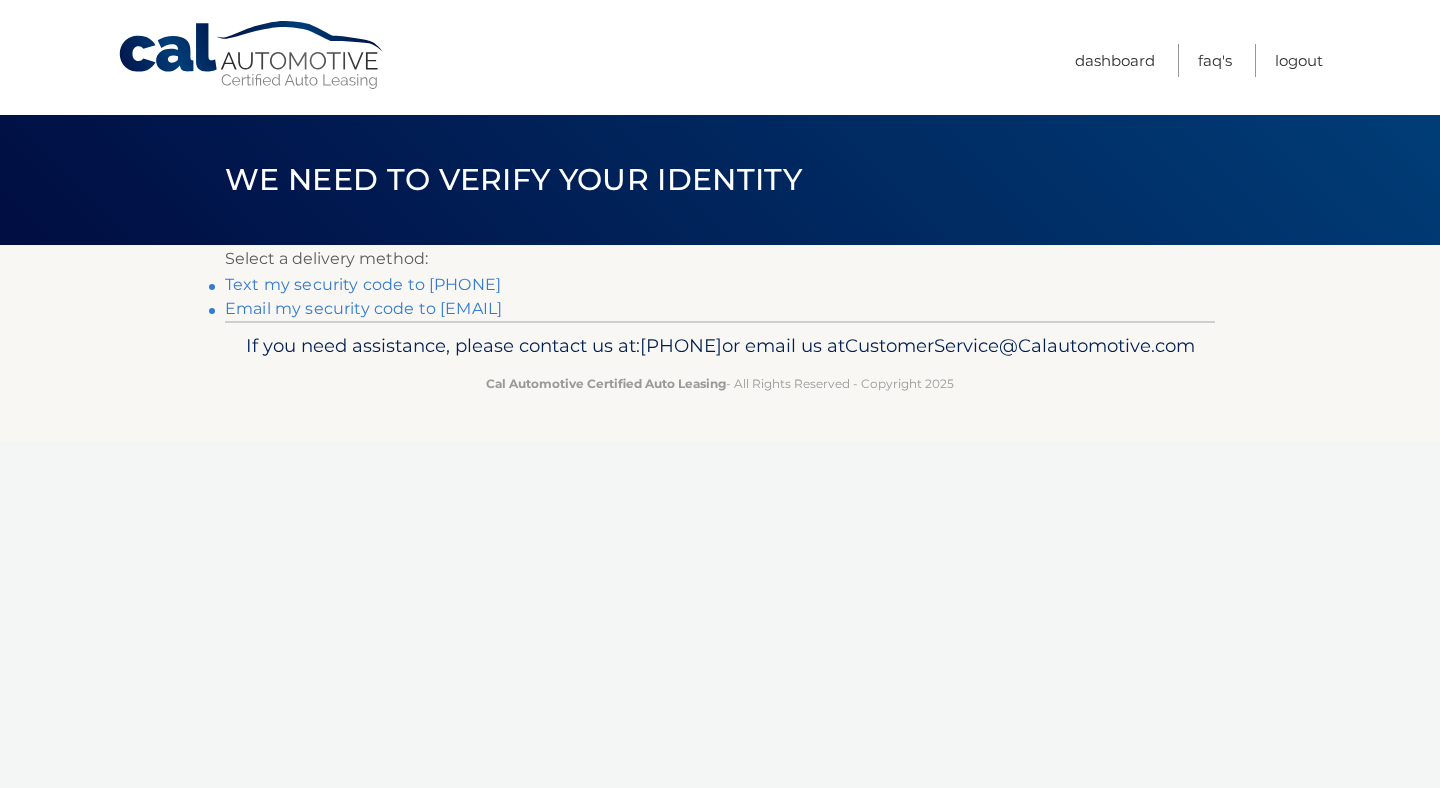 scroll, scrollTop: 0, scrollLeft: 0, axis: both 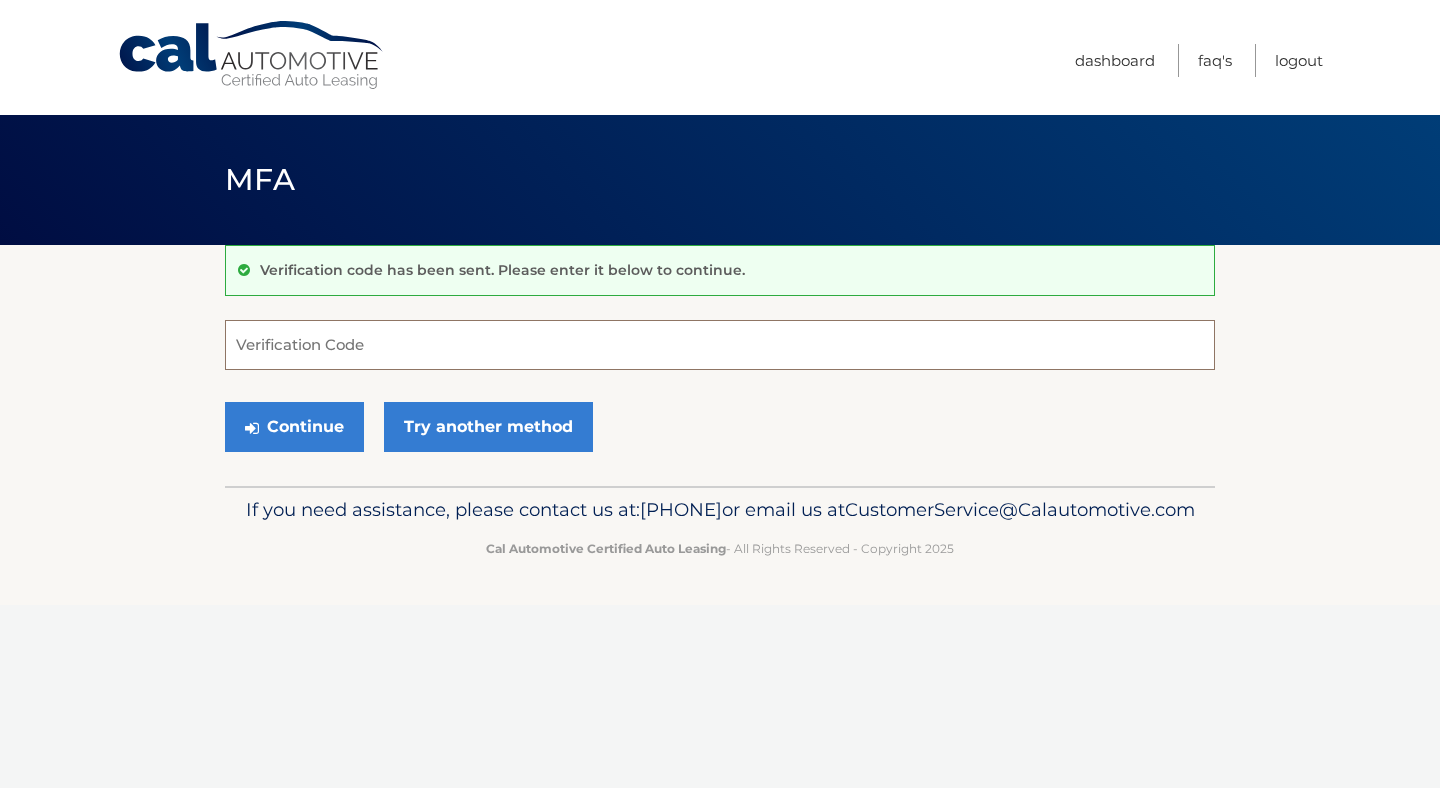 click on "Verification Code" at bounding box center (720, 345) 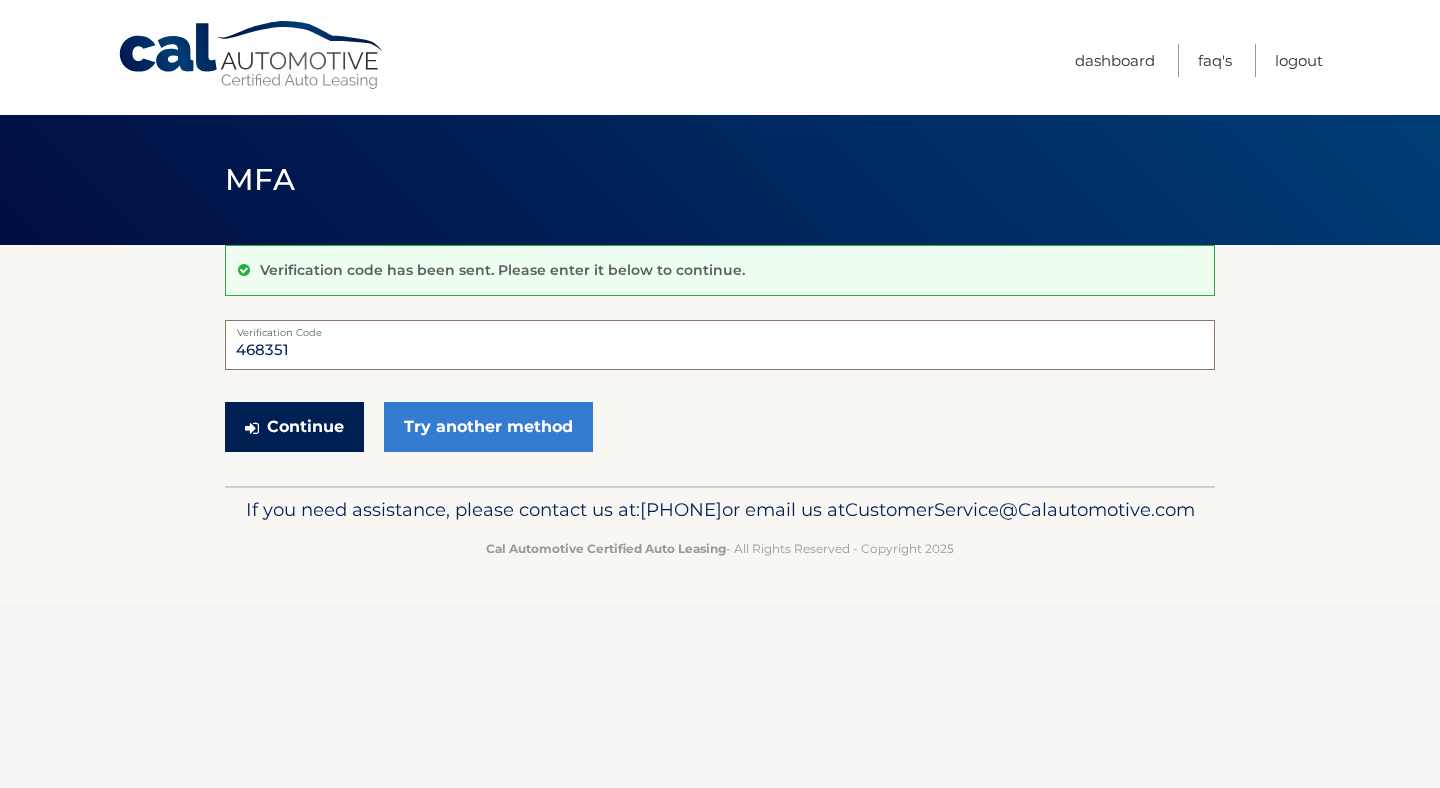 type on "468351" 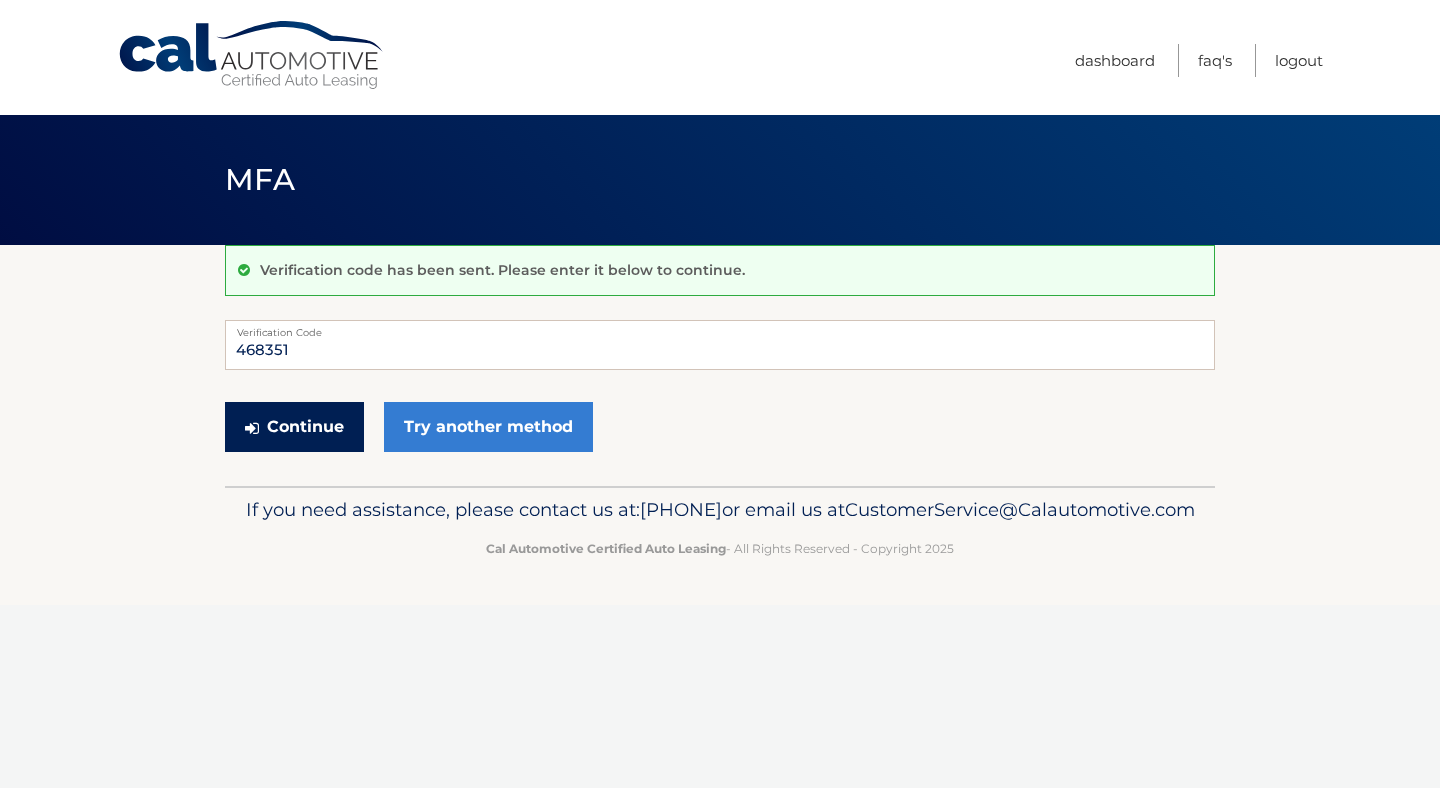 click on "Continue" at bounding box center [294, 427] 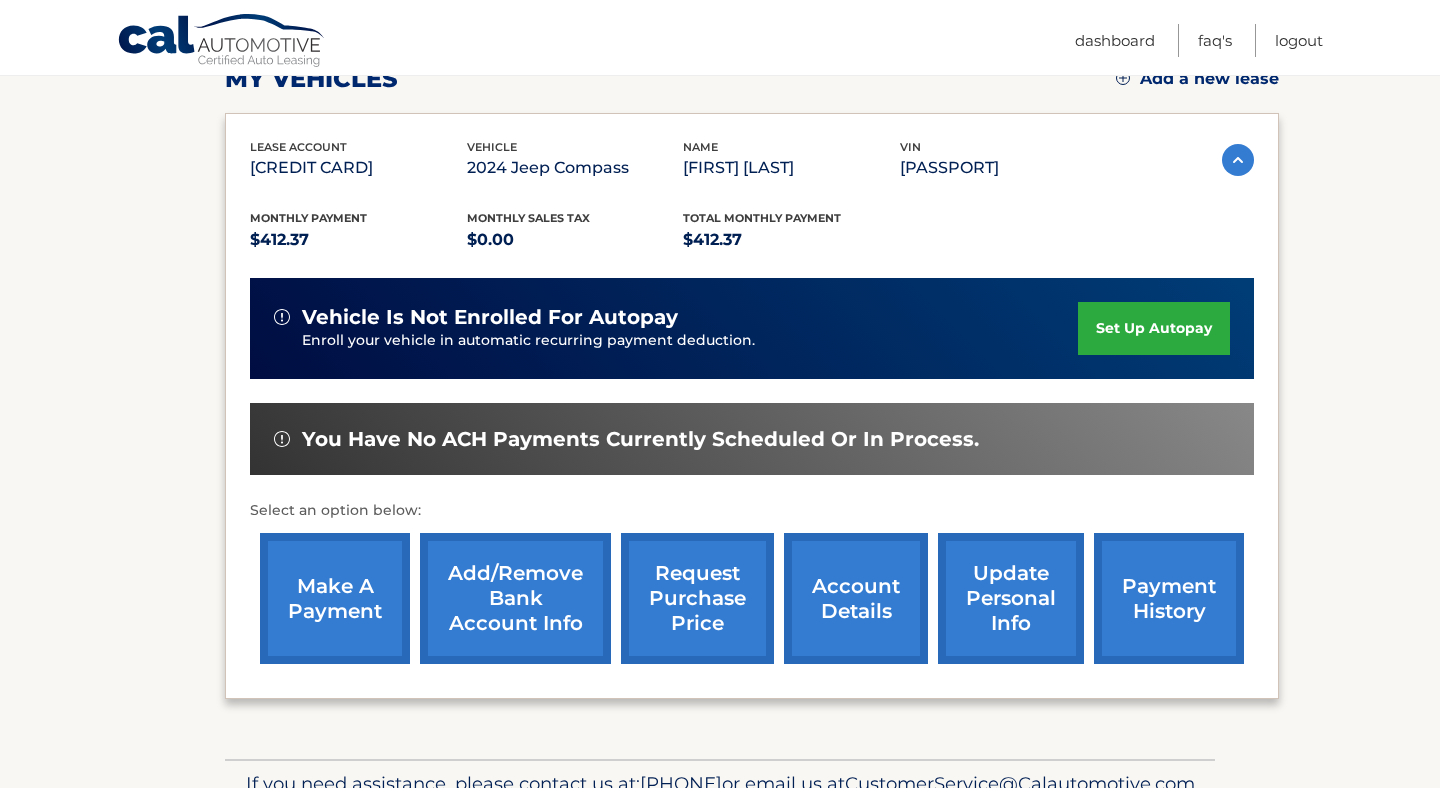 scroll, scrollTop: 304, scrollLeft: 0, axis: vertical 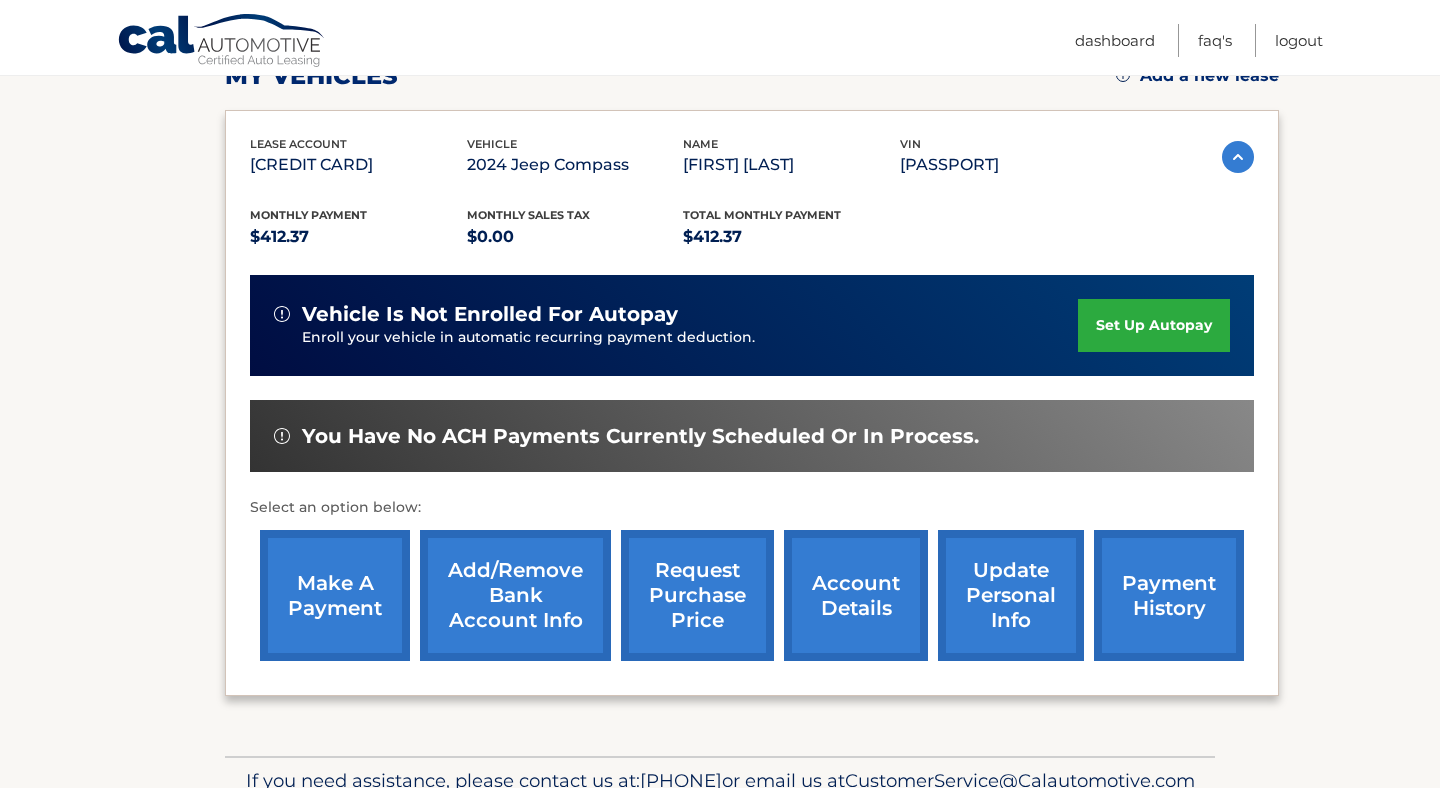 click on "make a payment" at bounding box center [335, 595] 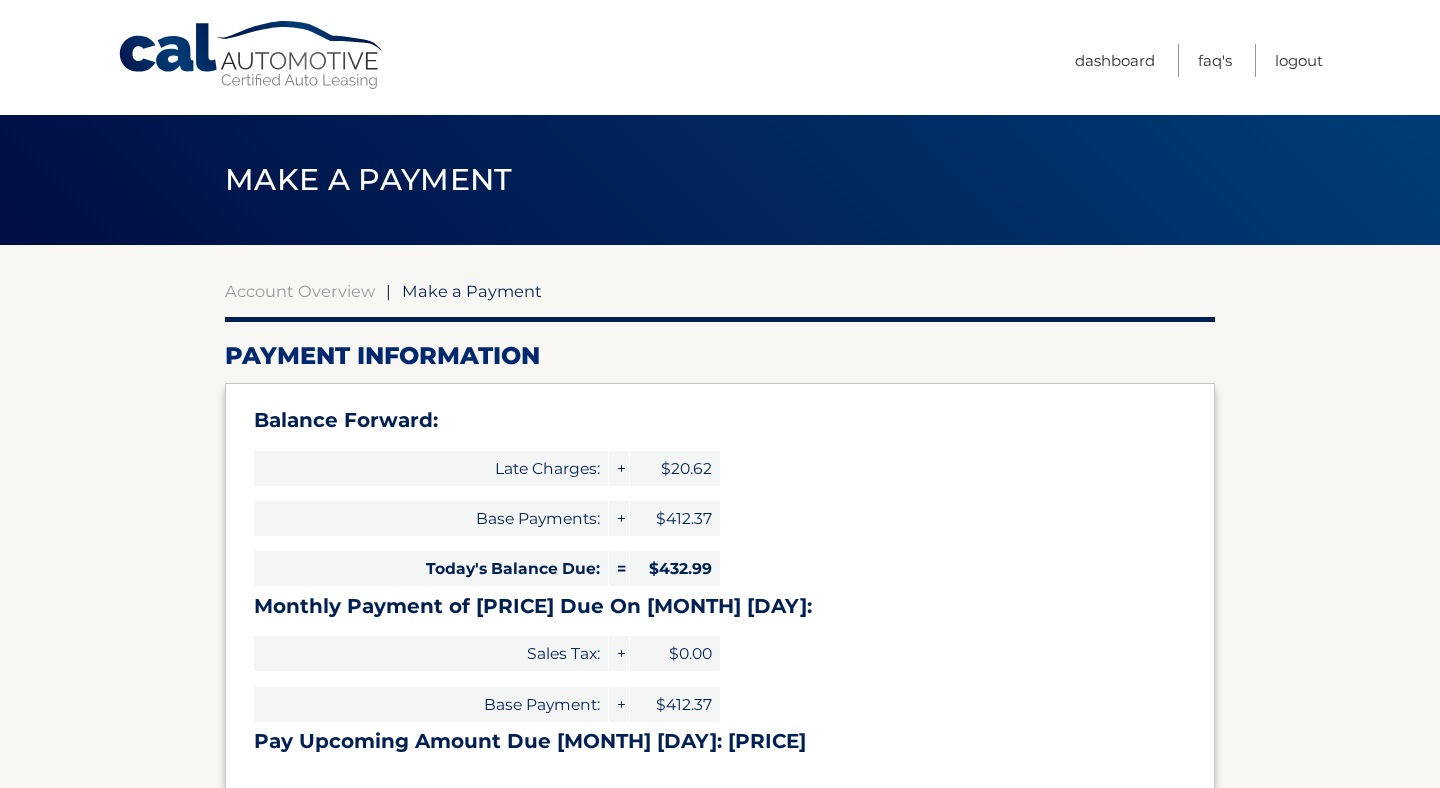 select on "NzIyMTFkZDgtMjIzZC00NTRkLWE0NGItMzJlMjg0ZTNjOWM3" 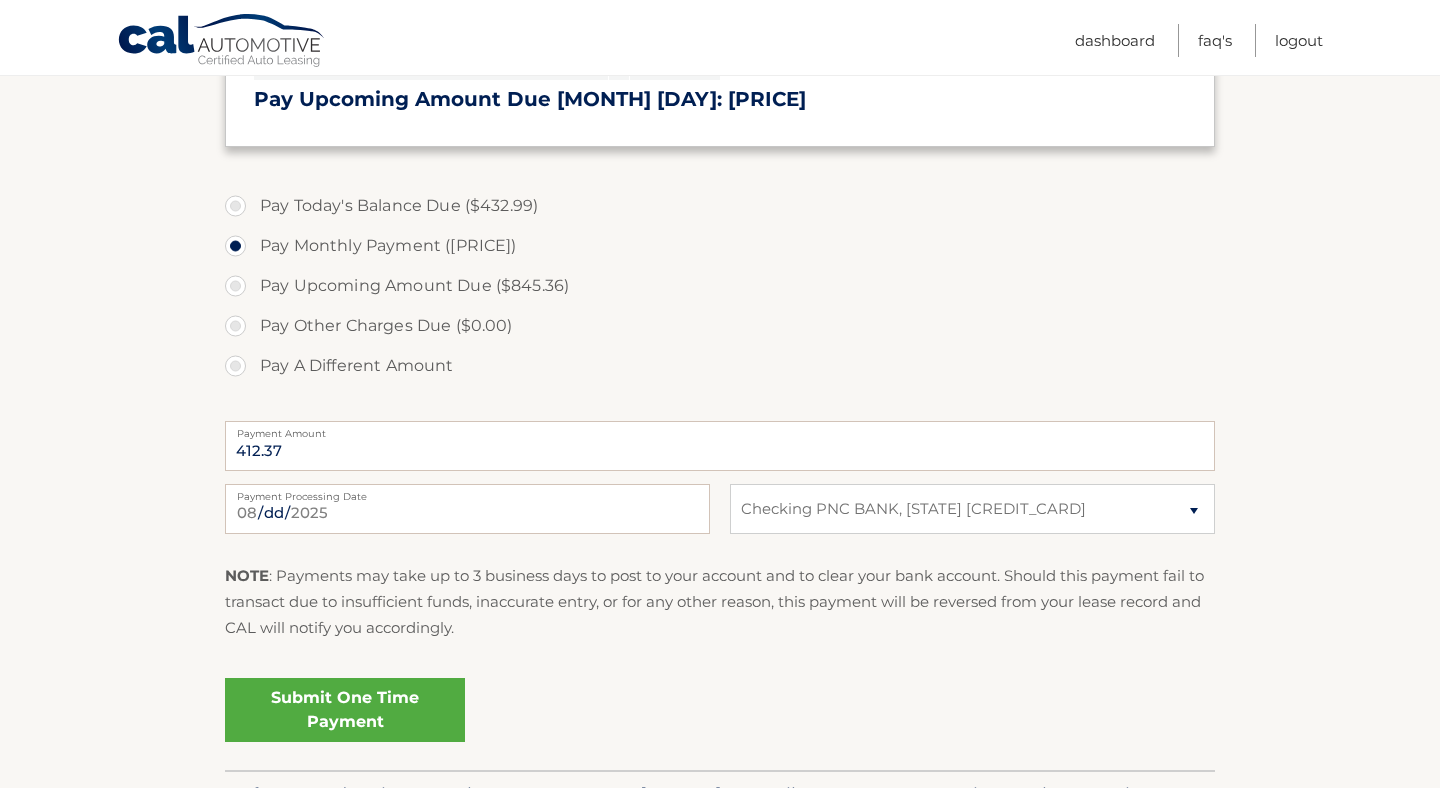 scroll, scrollTop: 645, scrollLeft: 0, axis: vertical 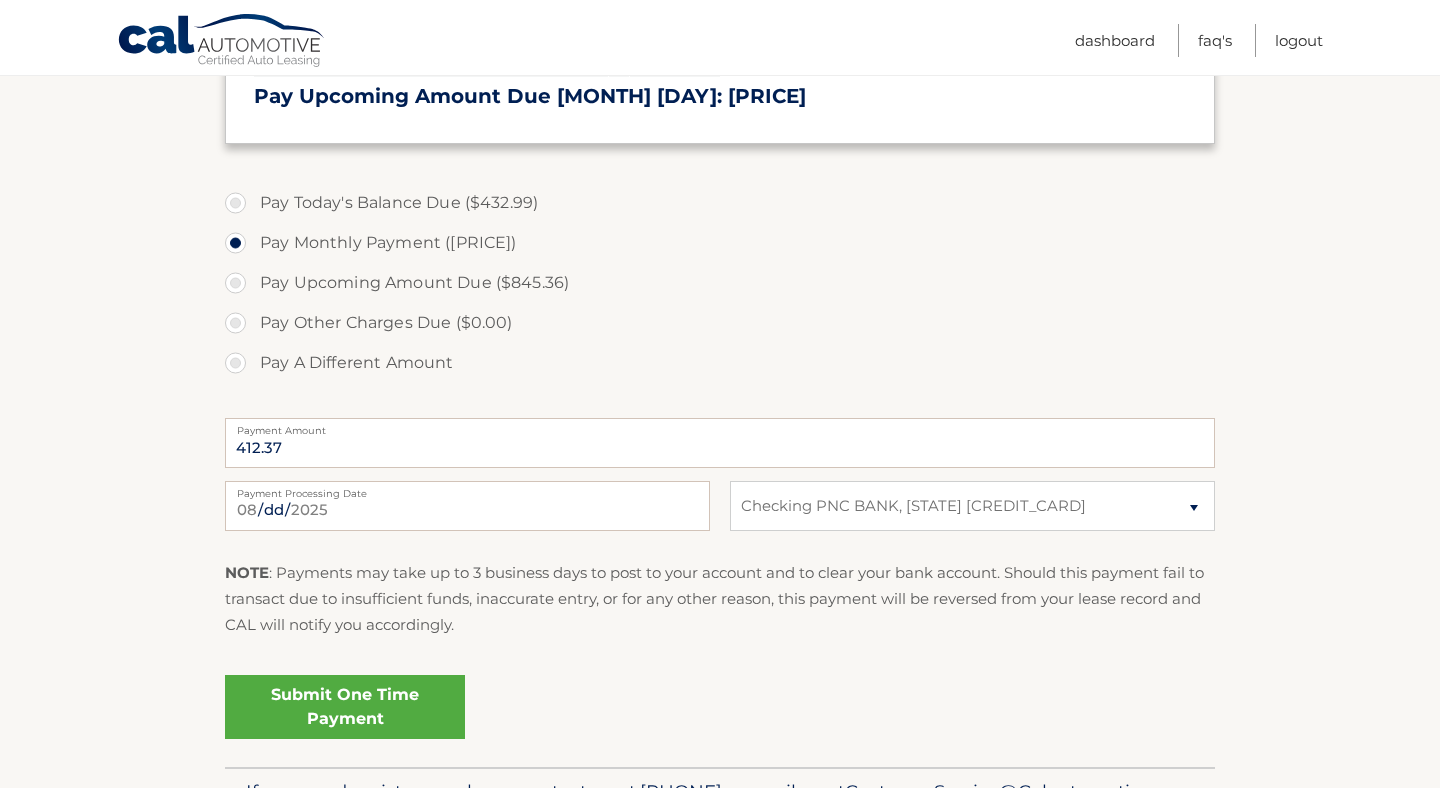 click on "Submit One Time Payment" at bounding box center [345, 707] 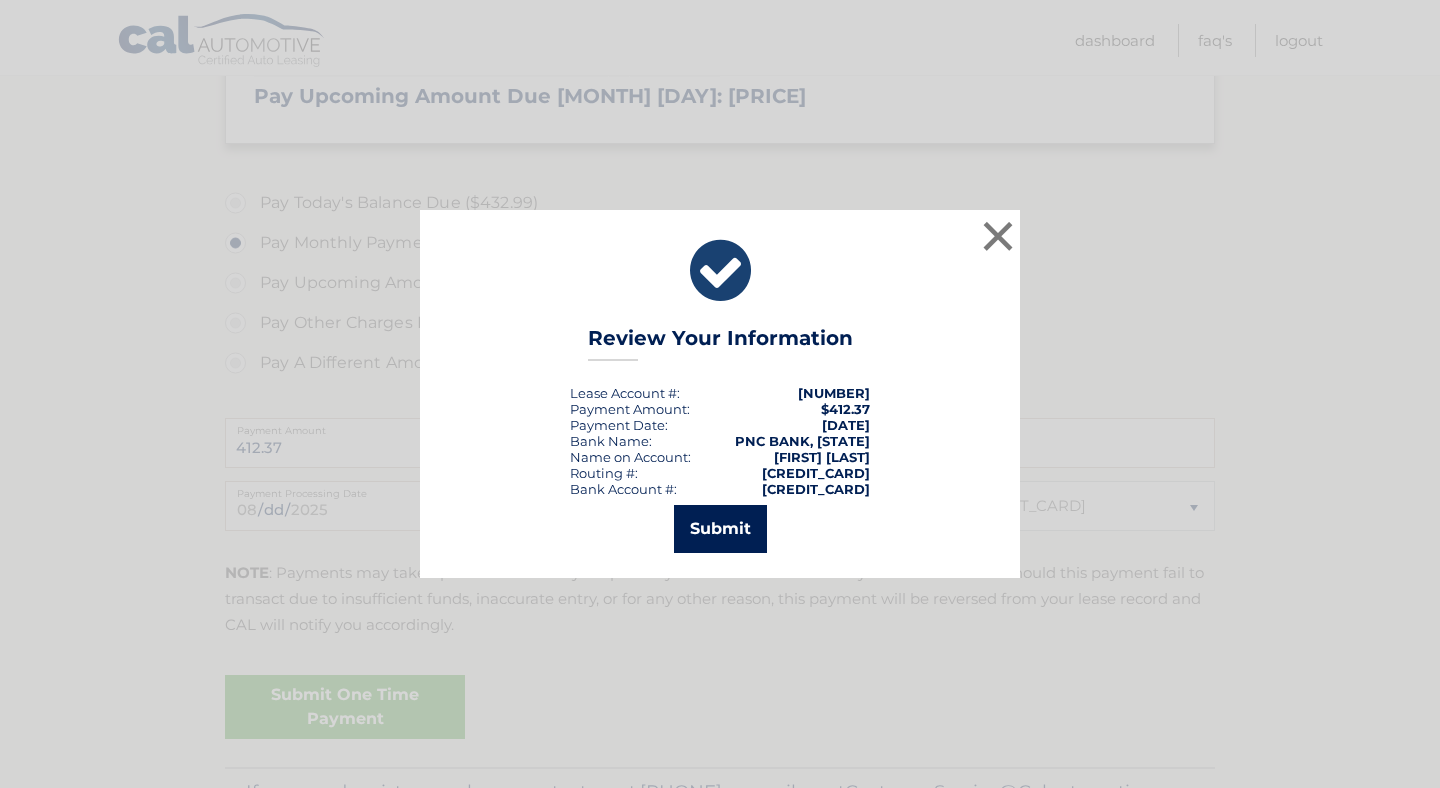 click on "Submit" at bounding box center (720, 529) 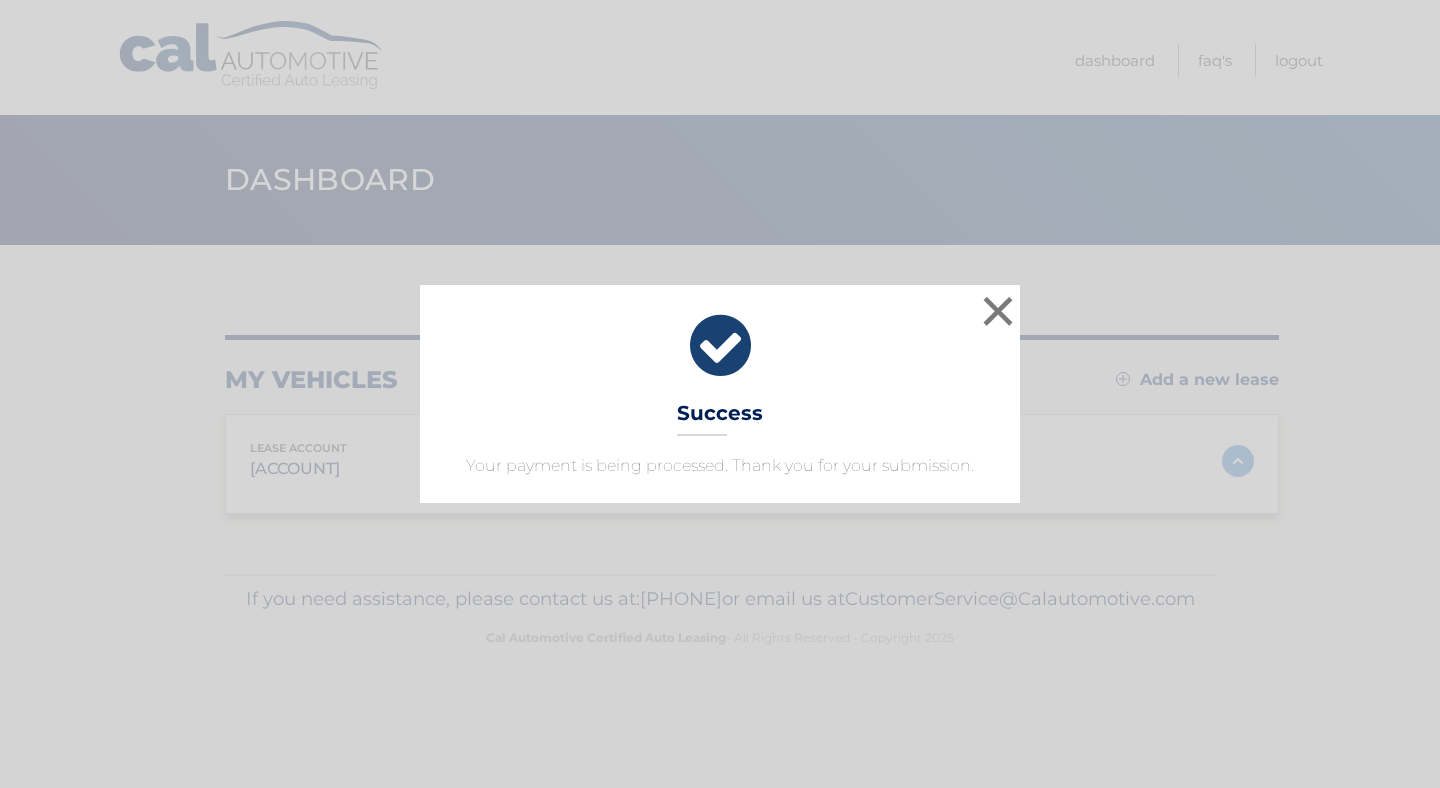 scroll, scrollTop: 0, scrollLeft: 0, axis: both 